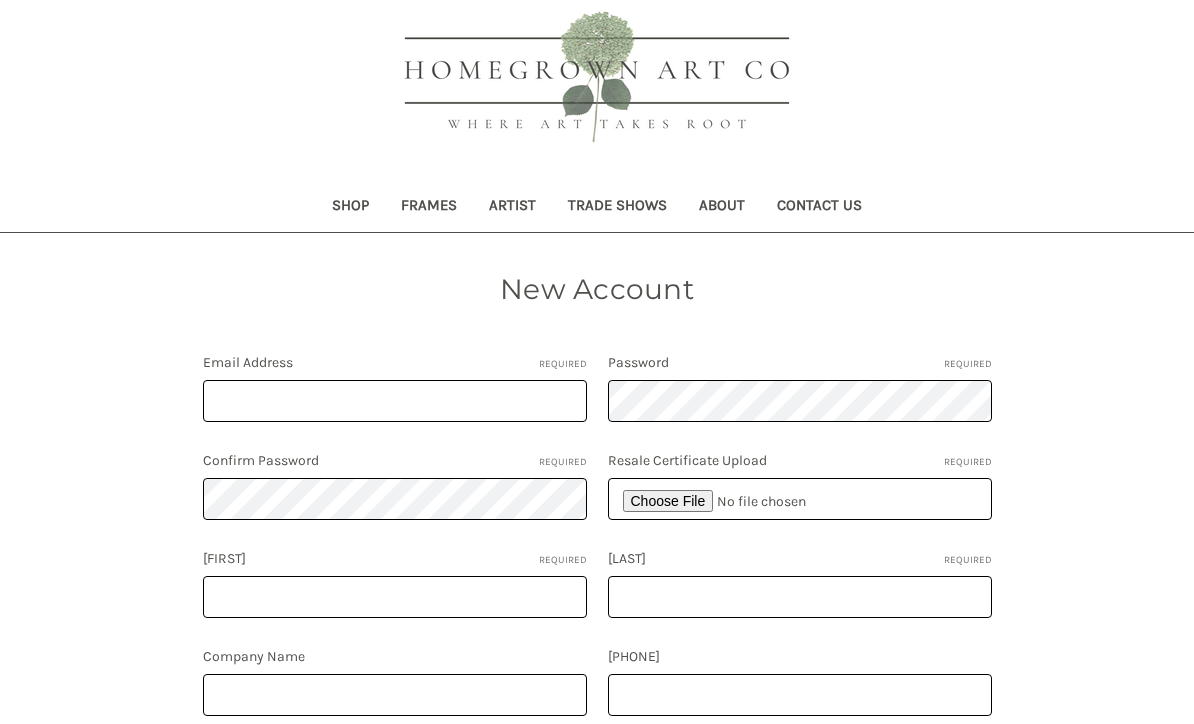 scroll, scrollTop: 25, scrollLeft: 0, axis: vertical 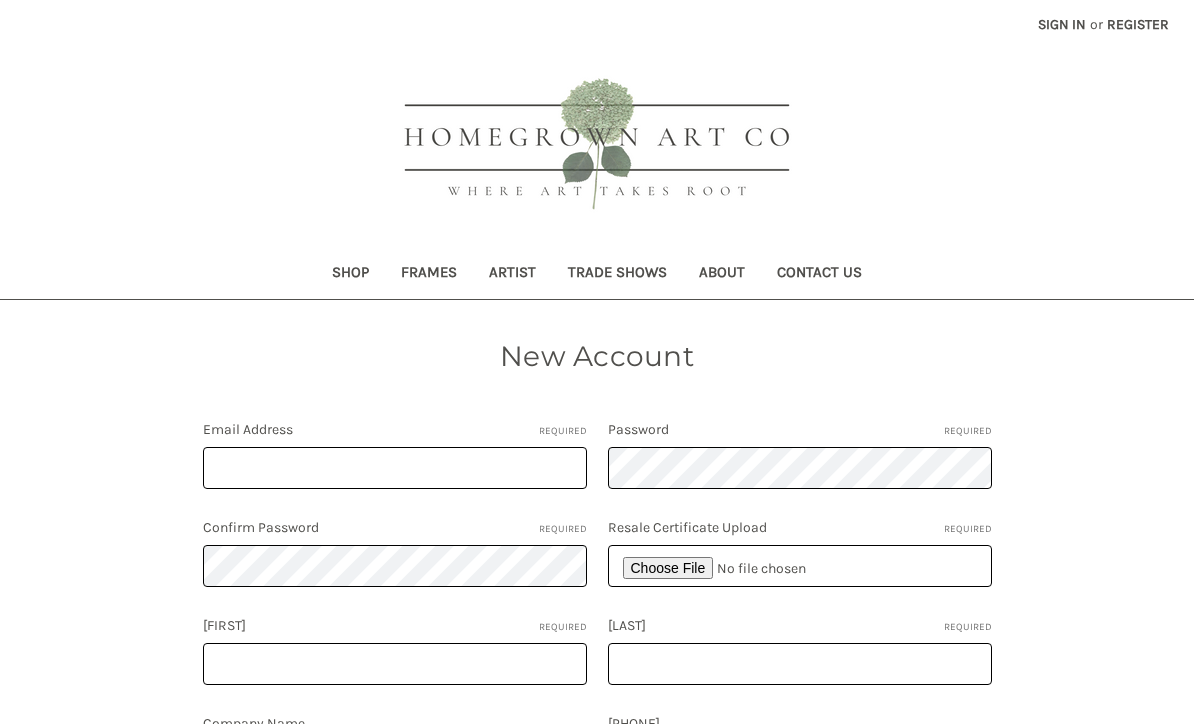 click on "Shop" at bounding box center (350, 274) 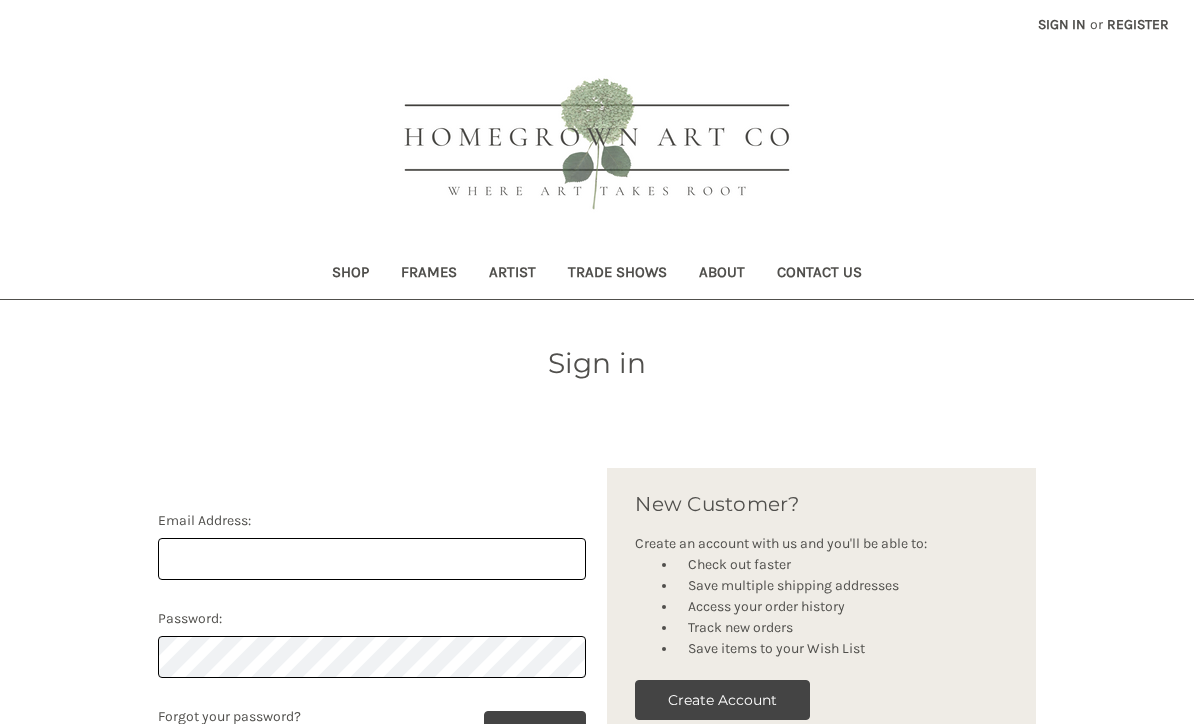 scroll, scrollTop: 0, scrollLeft: 0, axis: both 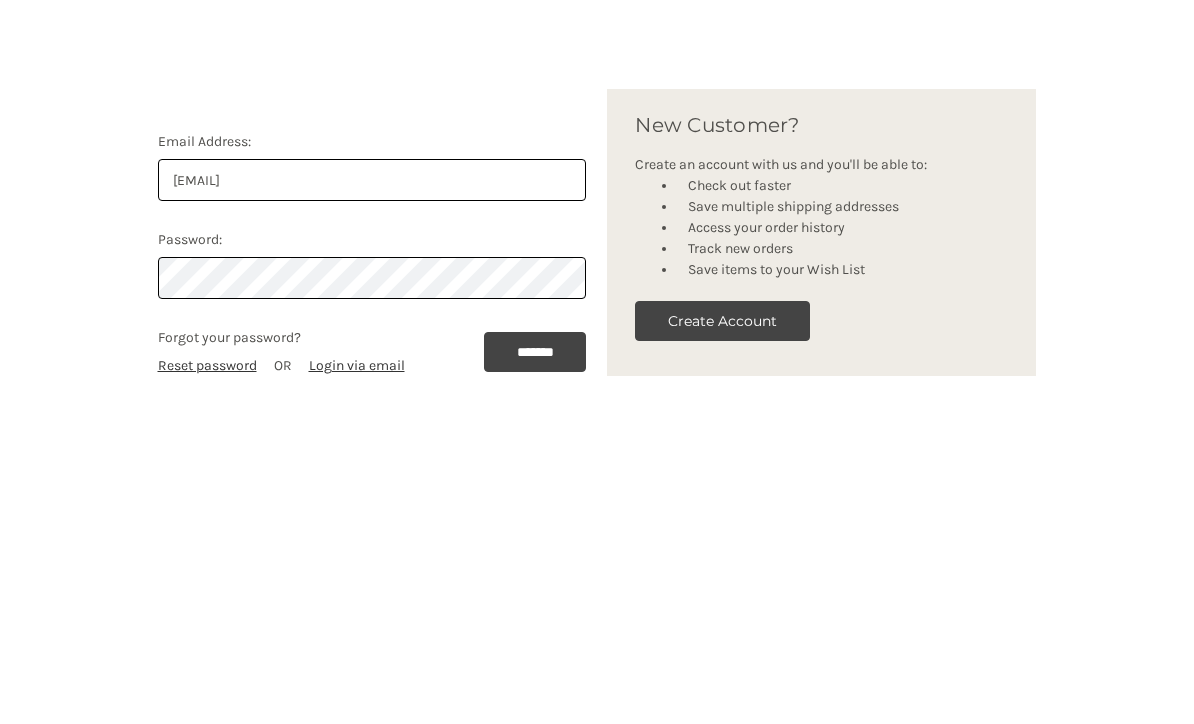 click on "*******" at bounding box center (535, 661) 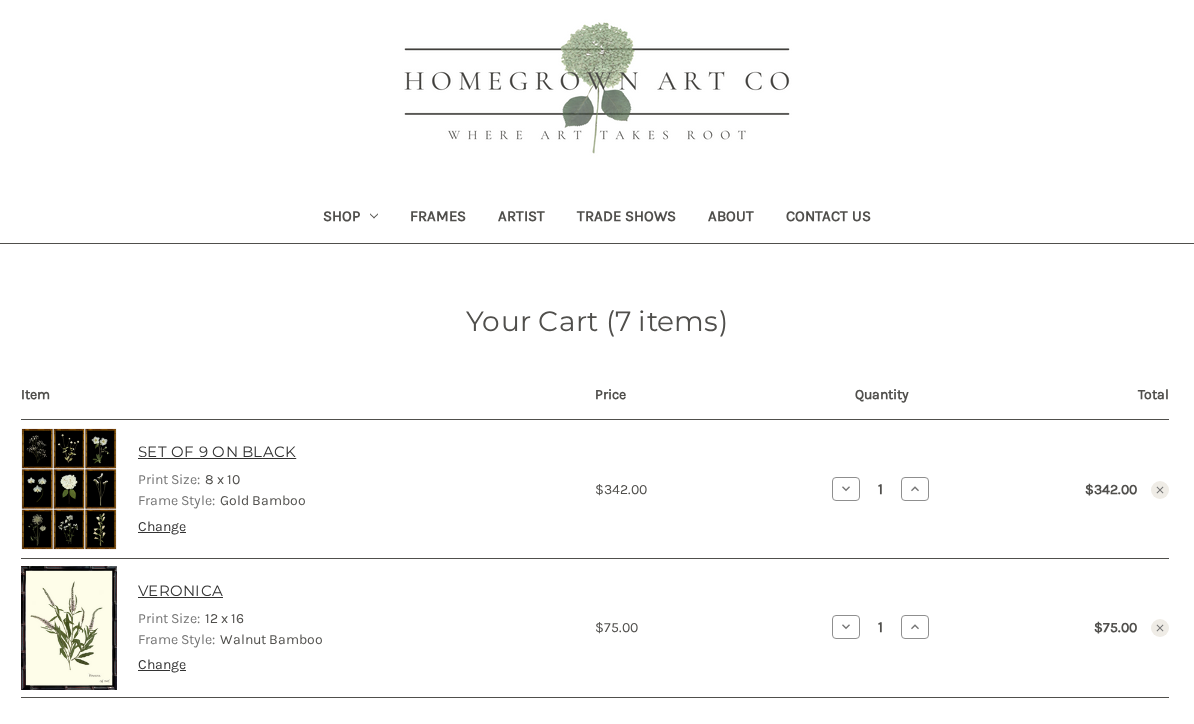 scroll, scrollTop: 0, scrollLeft: 0, axis: both 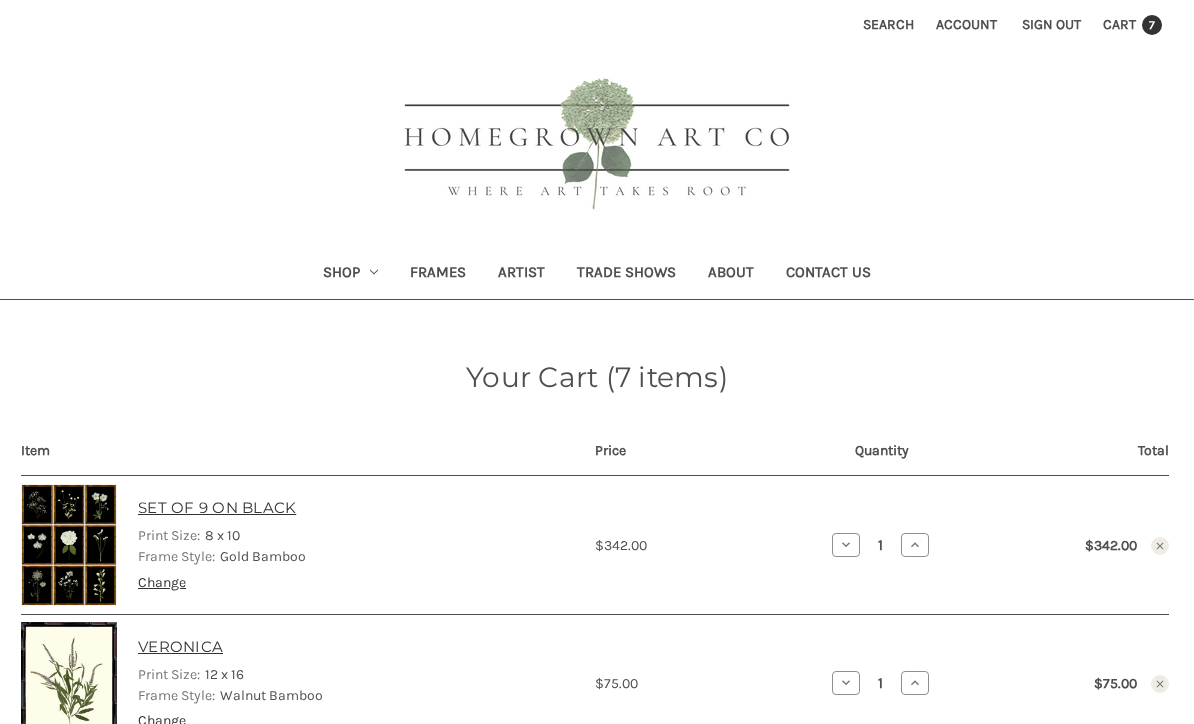 click on "Shop" at bounding box center [351, 274] 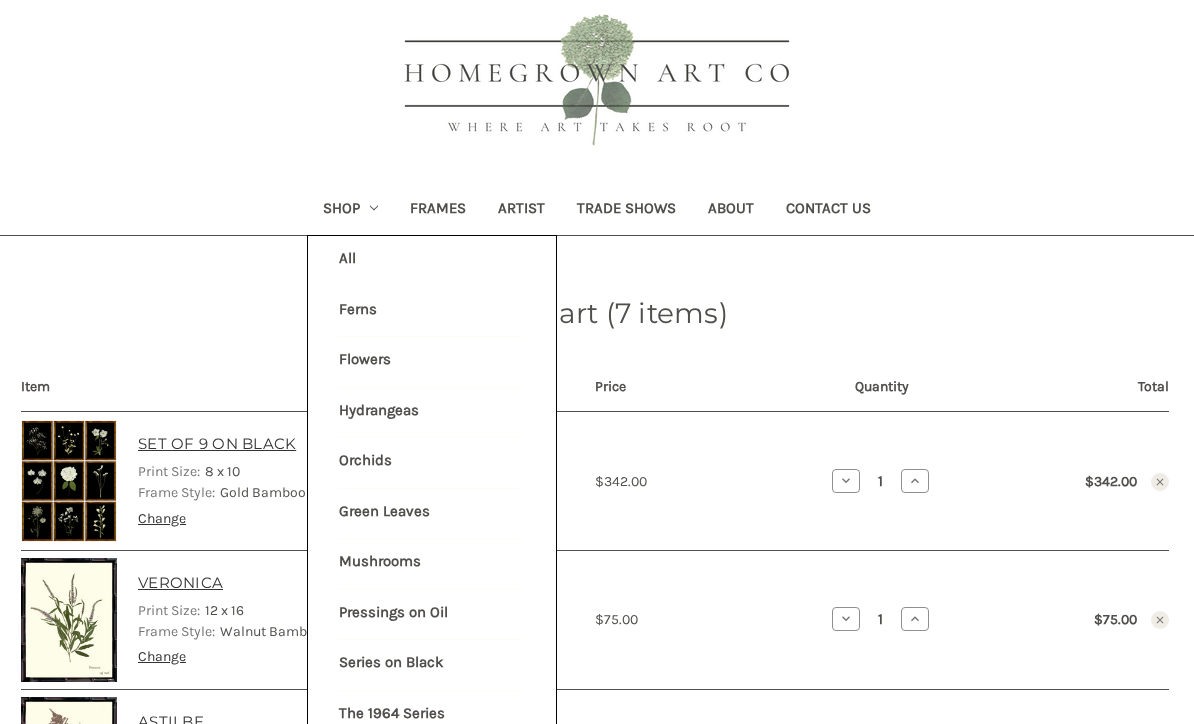 scroll, scrollTop: 58, scrollLeft: 0, axis: vertical 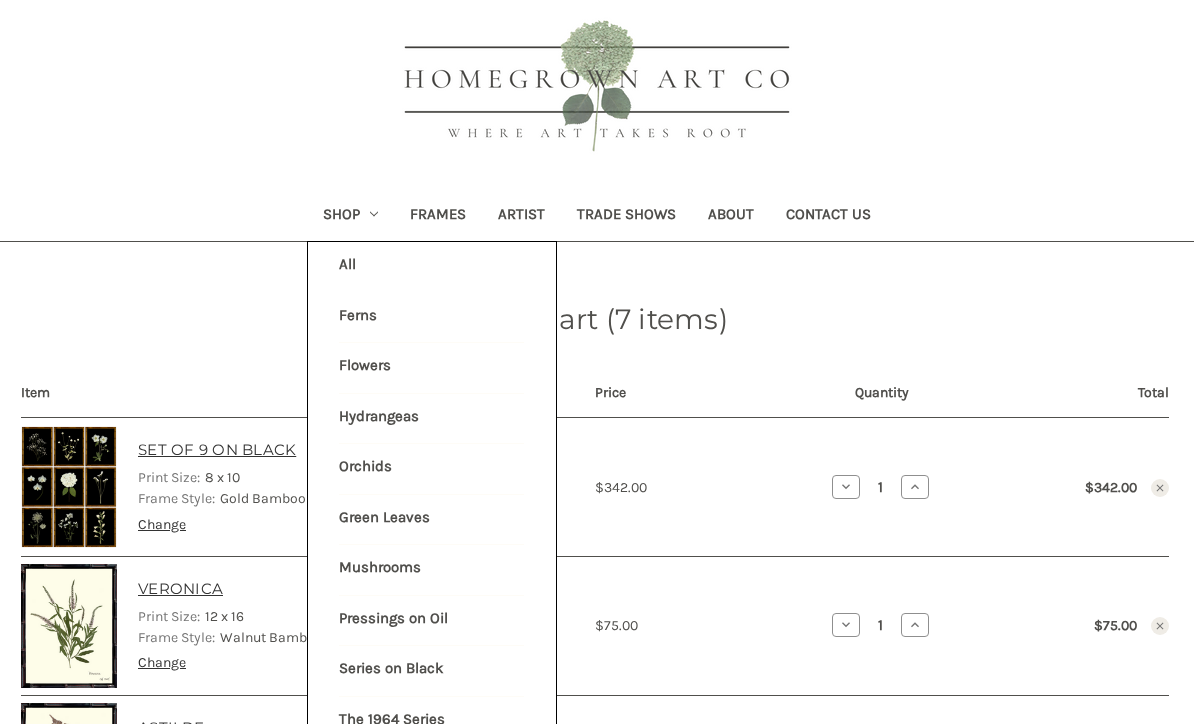 click on "Hydrangeas" at bounding box center [431, 419] 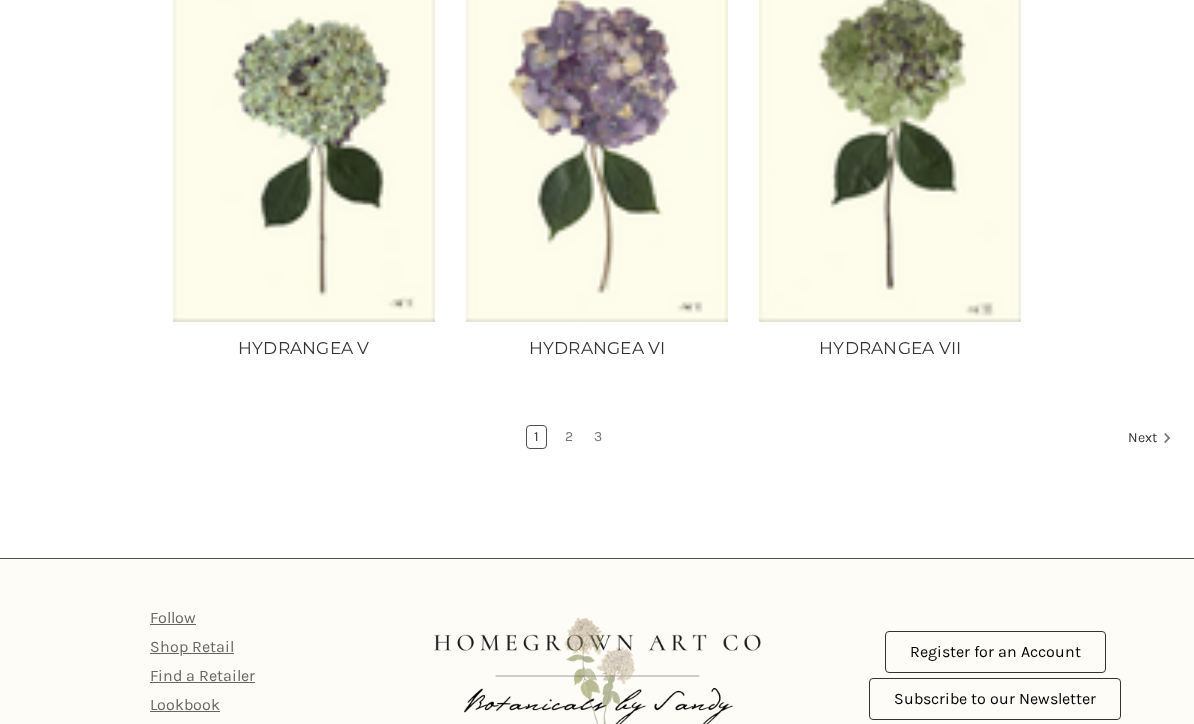 scroll, scrollTop: 1801, scrollLeft: 0, axis: vertical 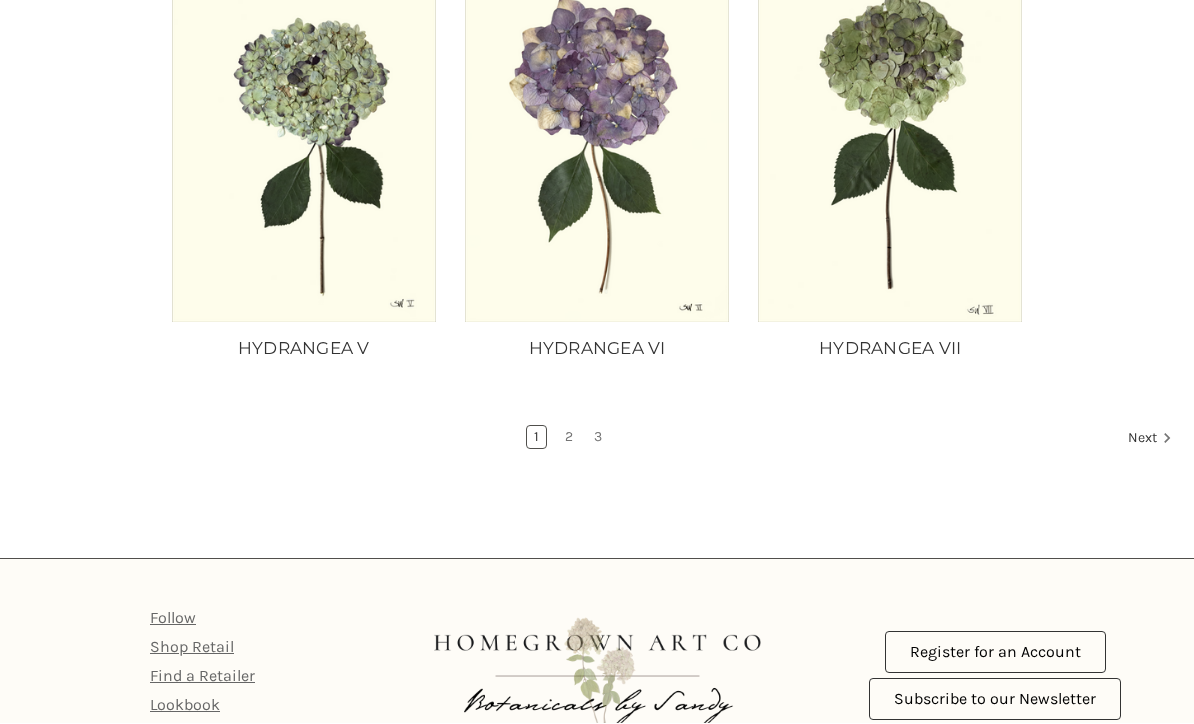 click on "Next" at bounding box center (1146, 440) 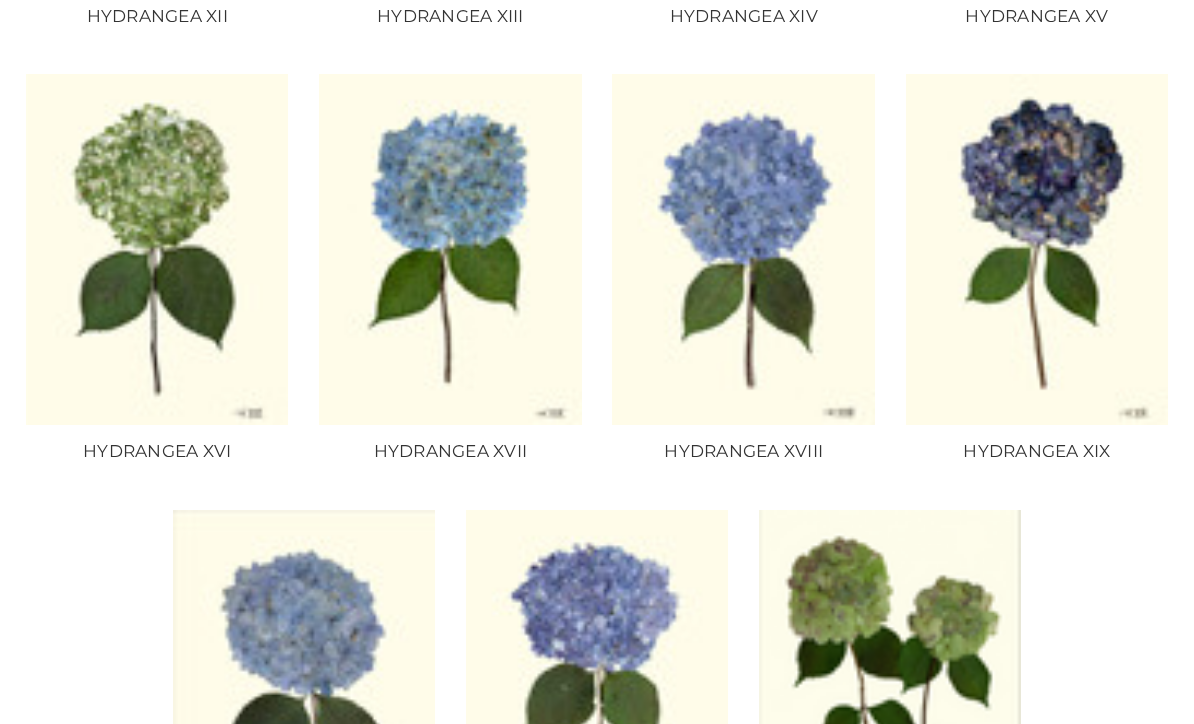 scroll, scrollTop: 1238, scrollLeft: 0, axis: vertical 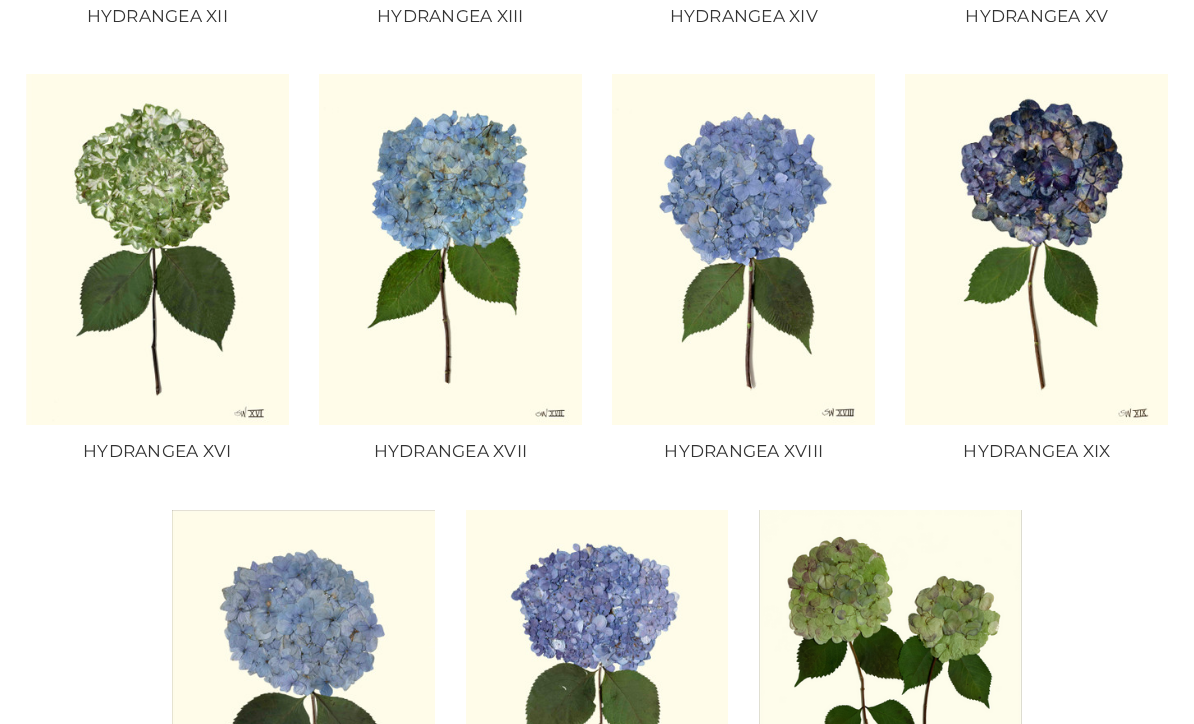 click on "Choose Options" at bounding box center (890, 685) 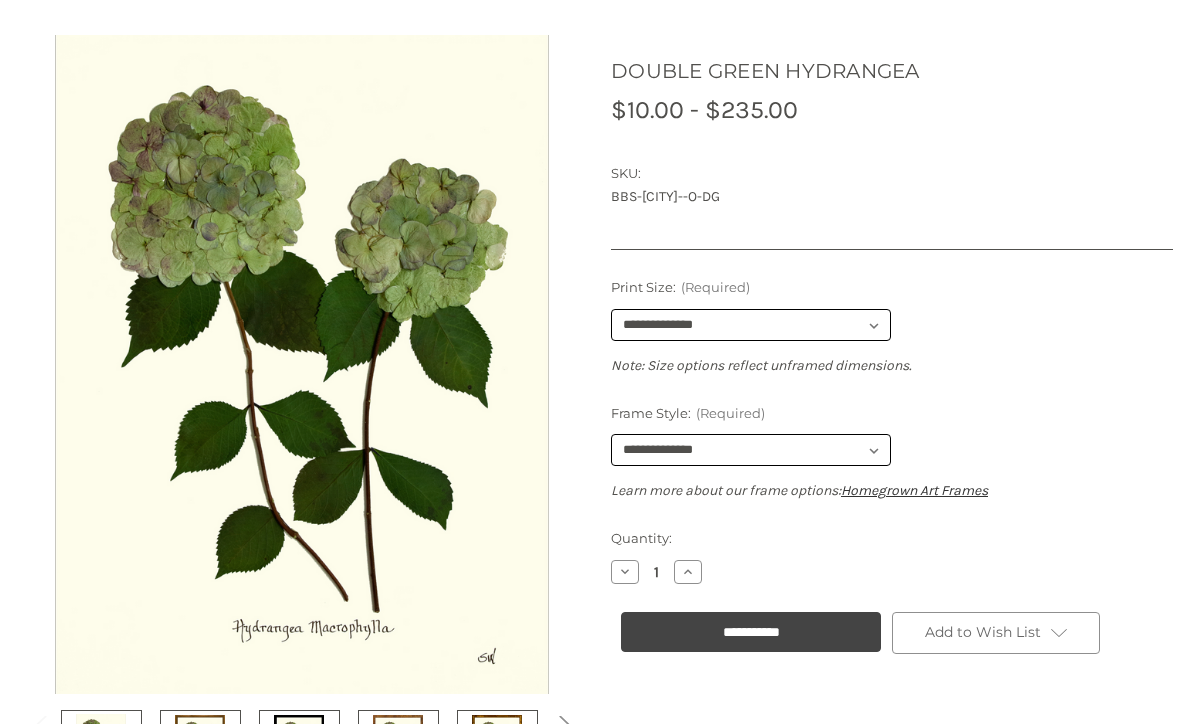 scroll, scrollTop: 312, scrollLeft: 0, axis: vertical 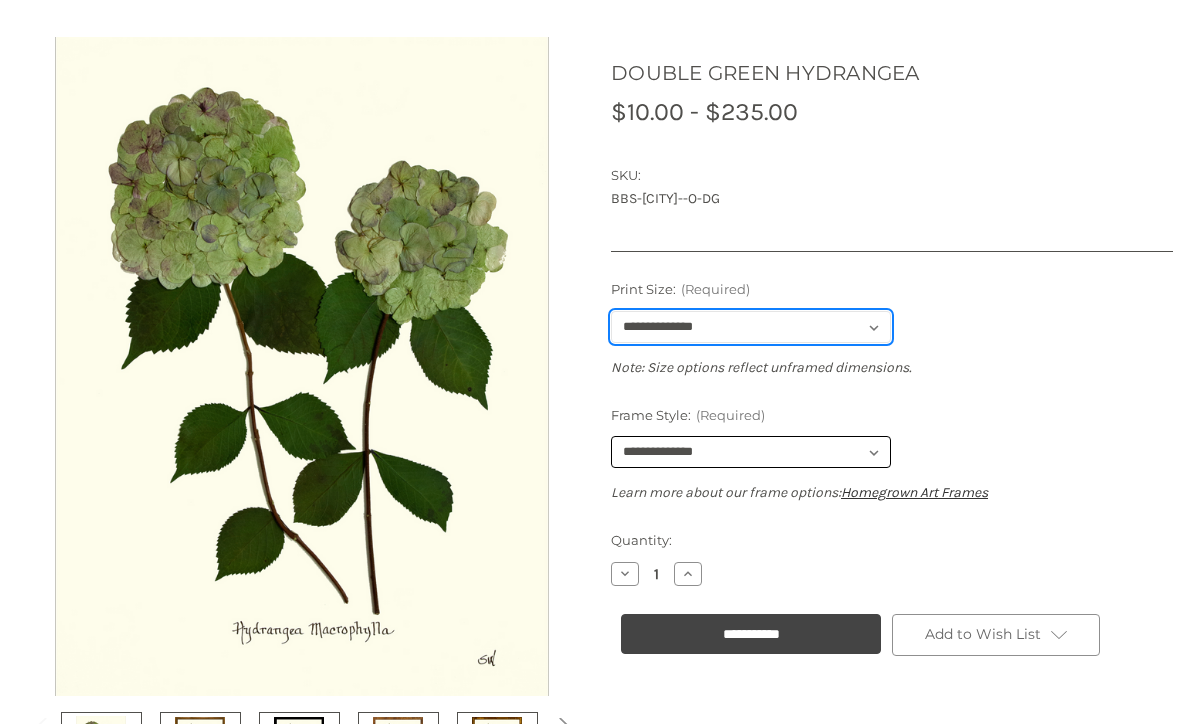 click on "**********" at bounding box center (751, 327) 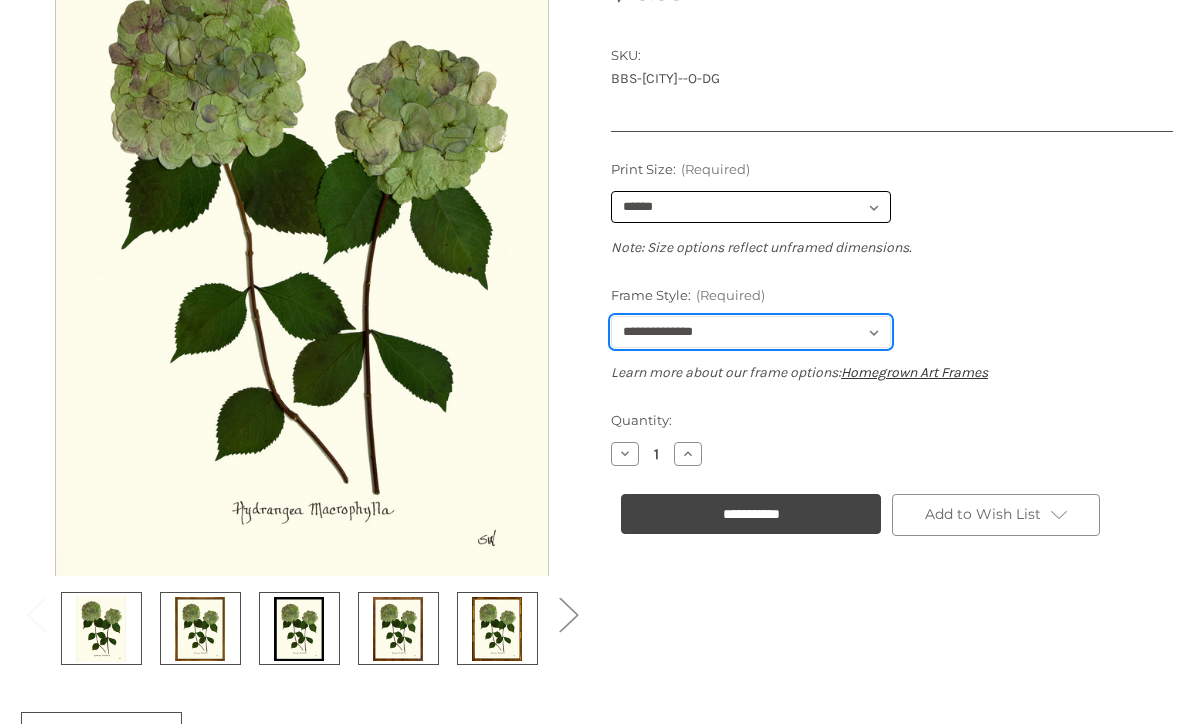 click on "**********" at bounding box center [751, 333] 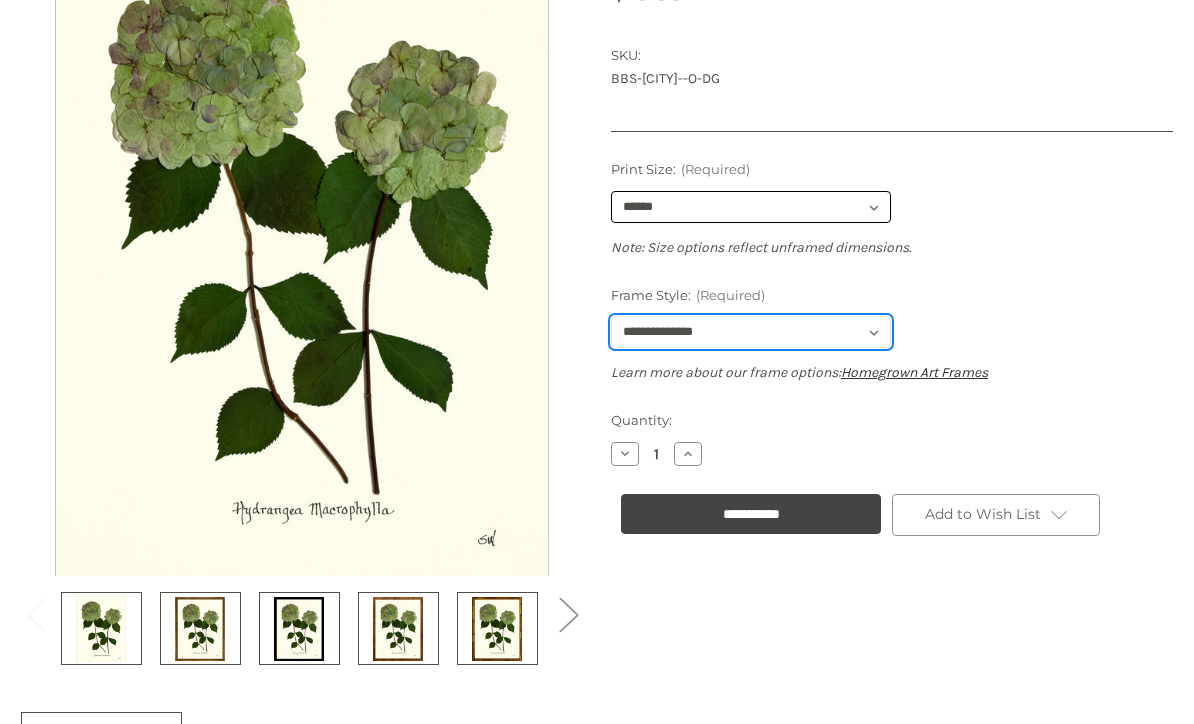 select on "****" 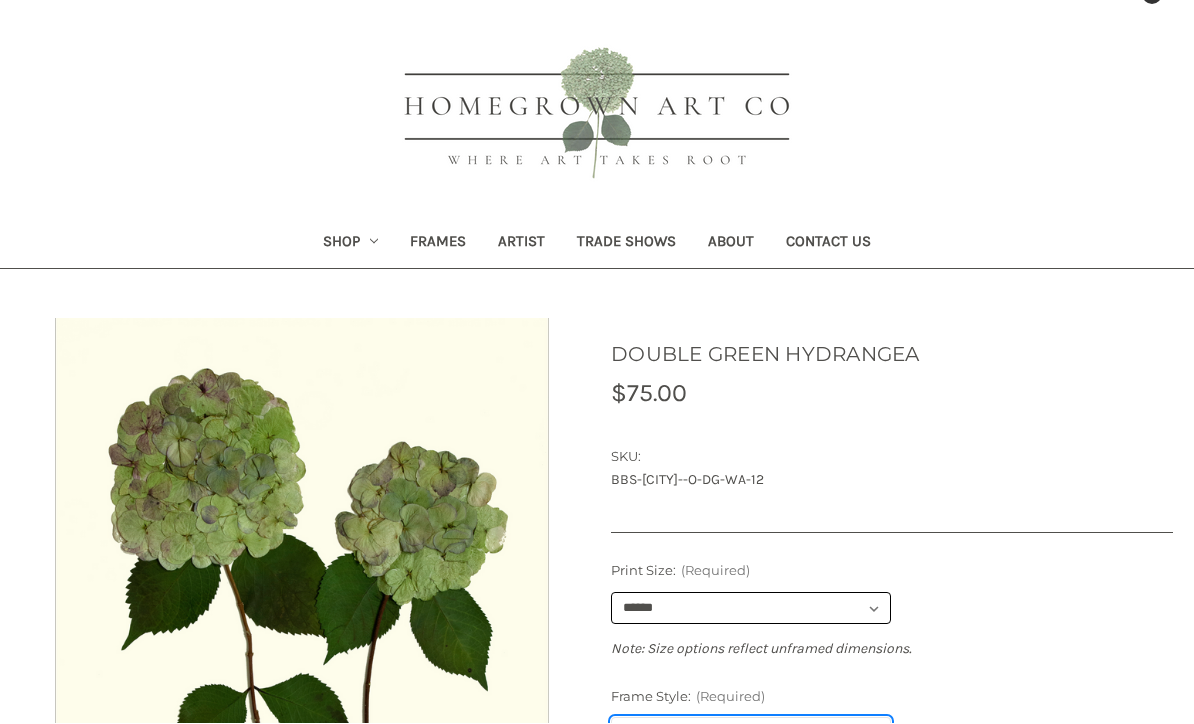 scroll, scrollTop: 31, scrollLeft: 0, axis: vertical 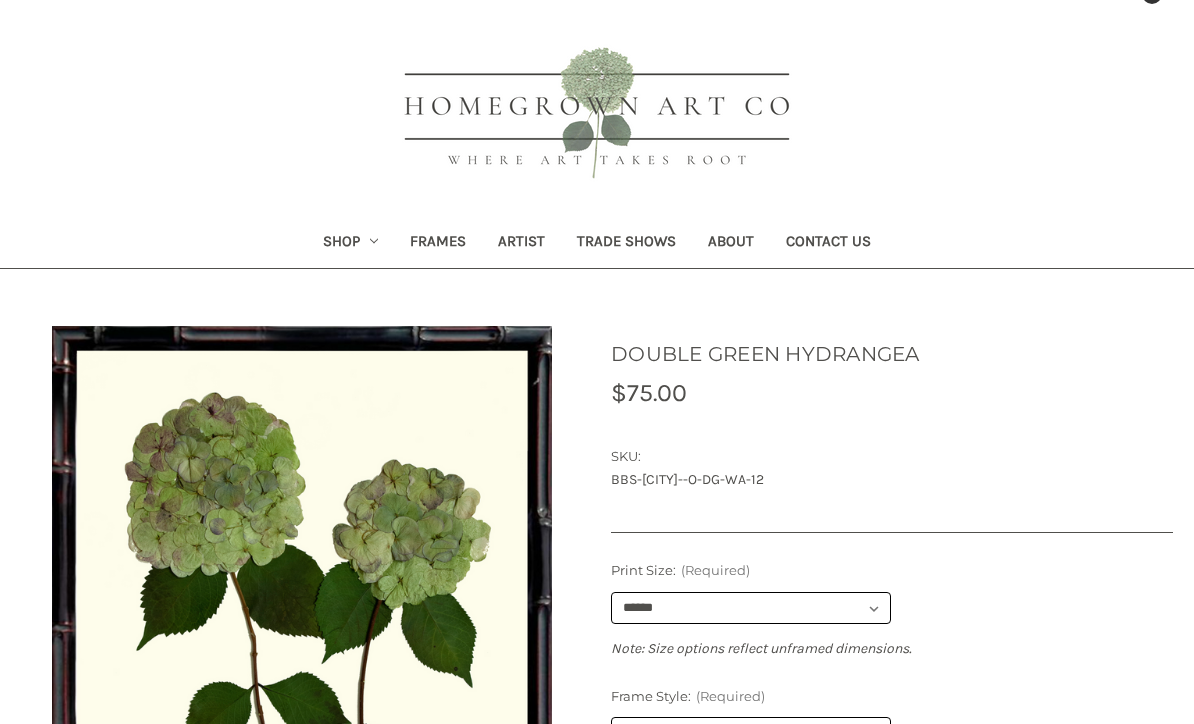 click on "Shop" at bounding box center [351, 243] 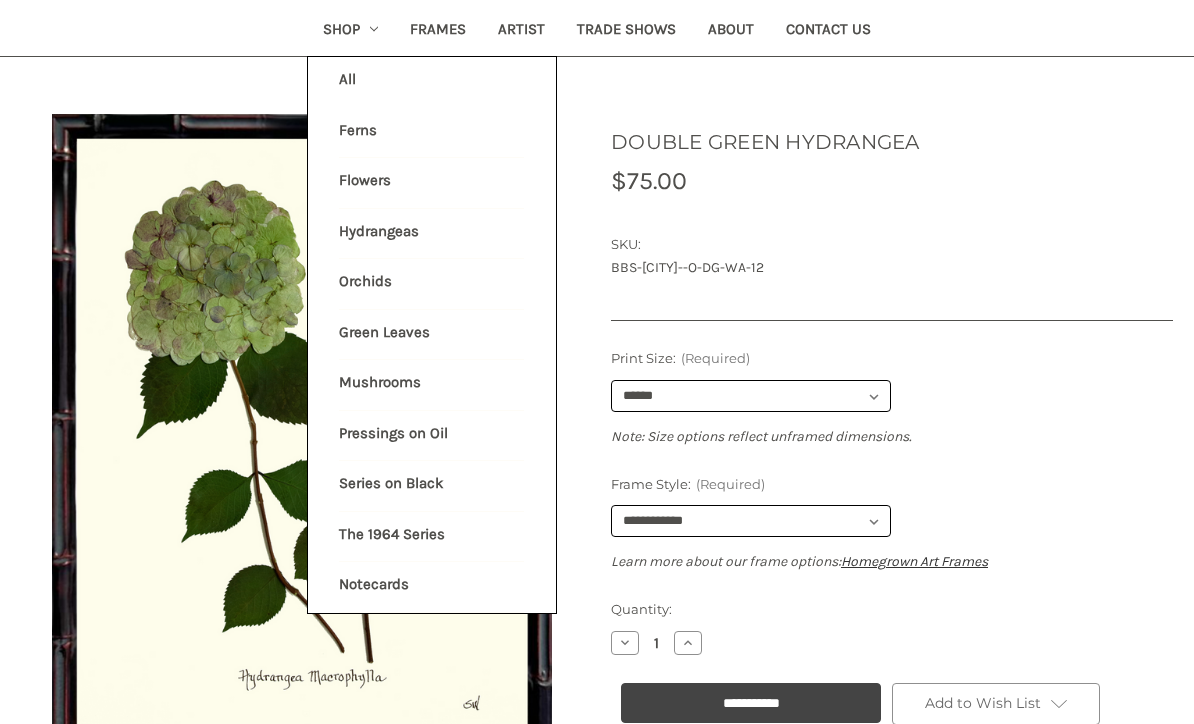scroll, scrollTop: 262, scrollLeft: 0, axis: vertical 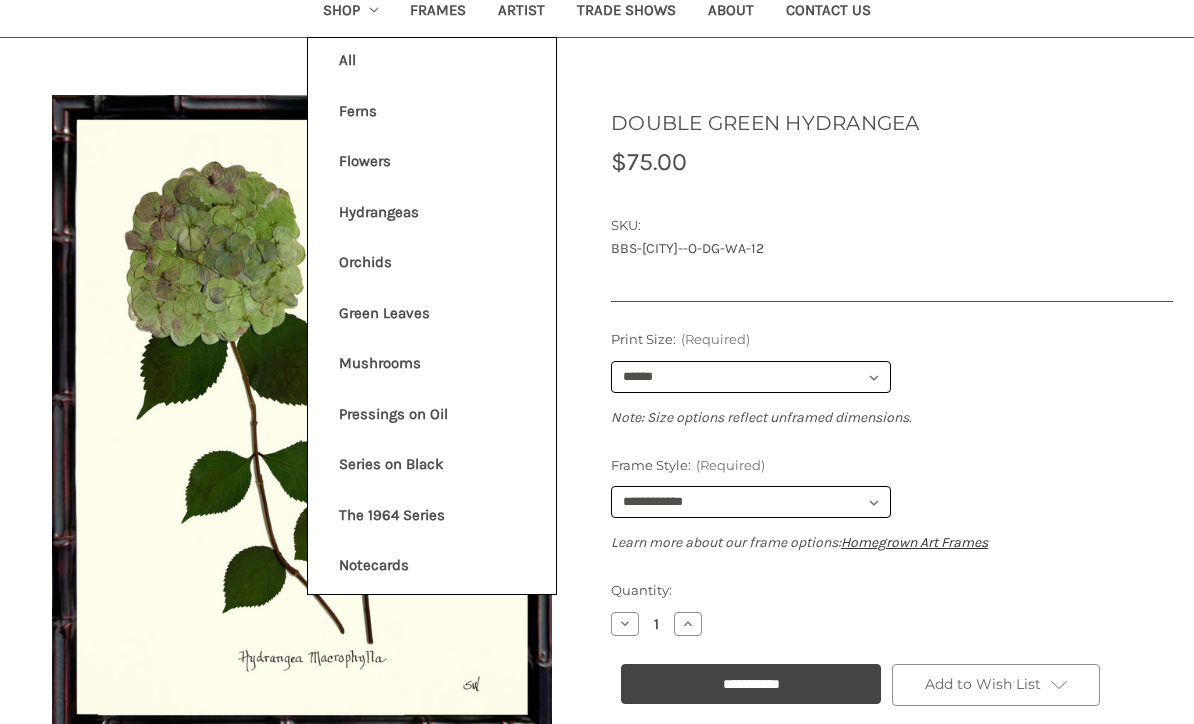 click on "The 1964 Series" at bounding box center (431, 518) 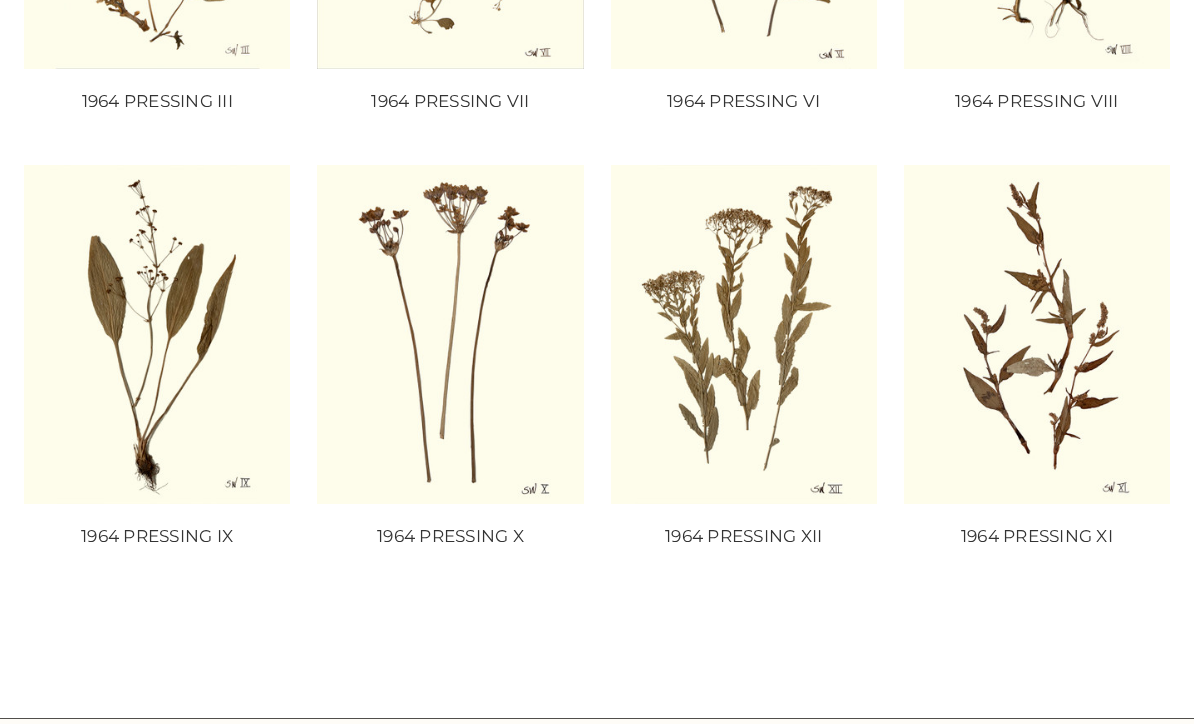 scroll, scrollTop: 1153, scrollLeft: 0, axis: vertical 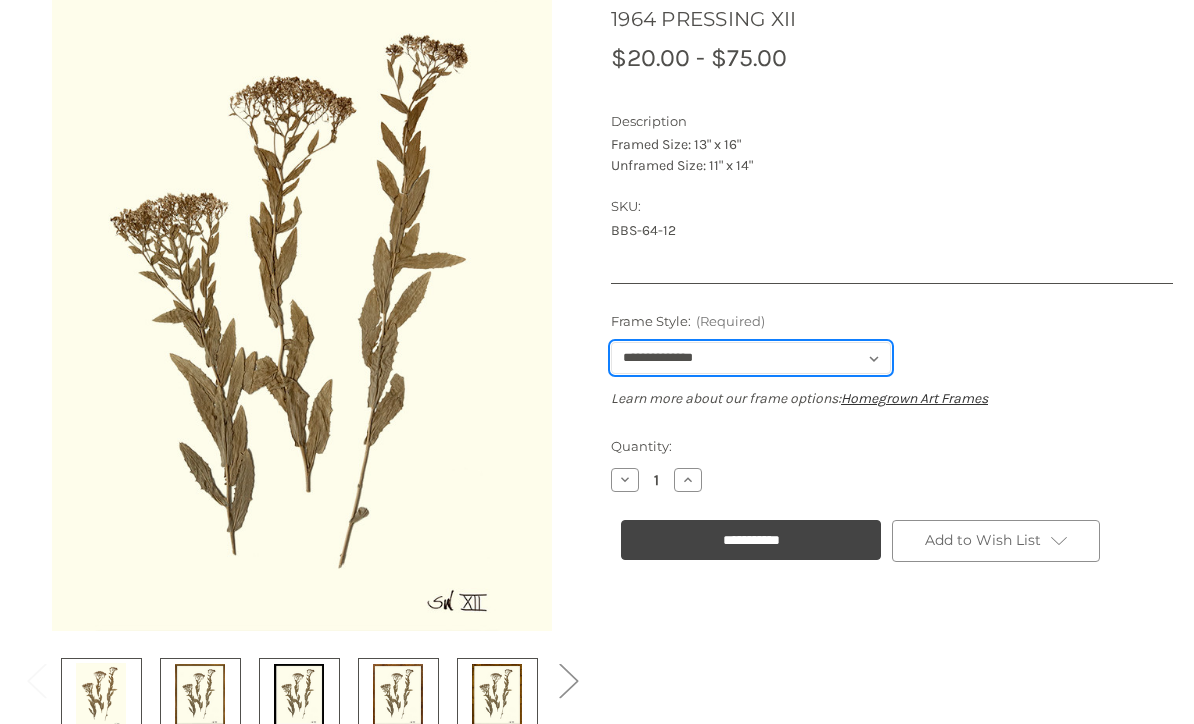 click on "**********" at bounding box center (751, 359) 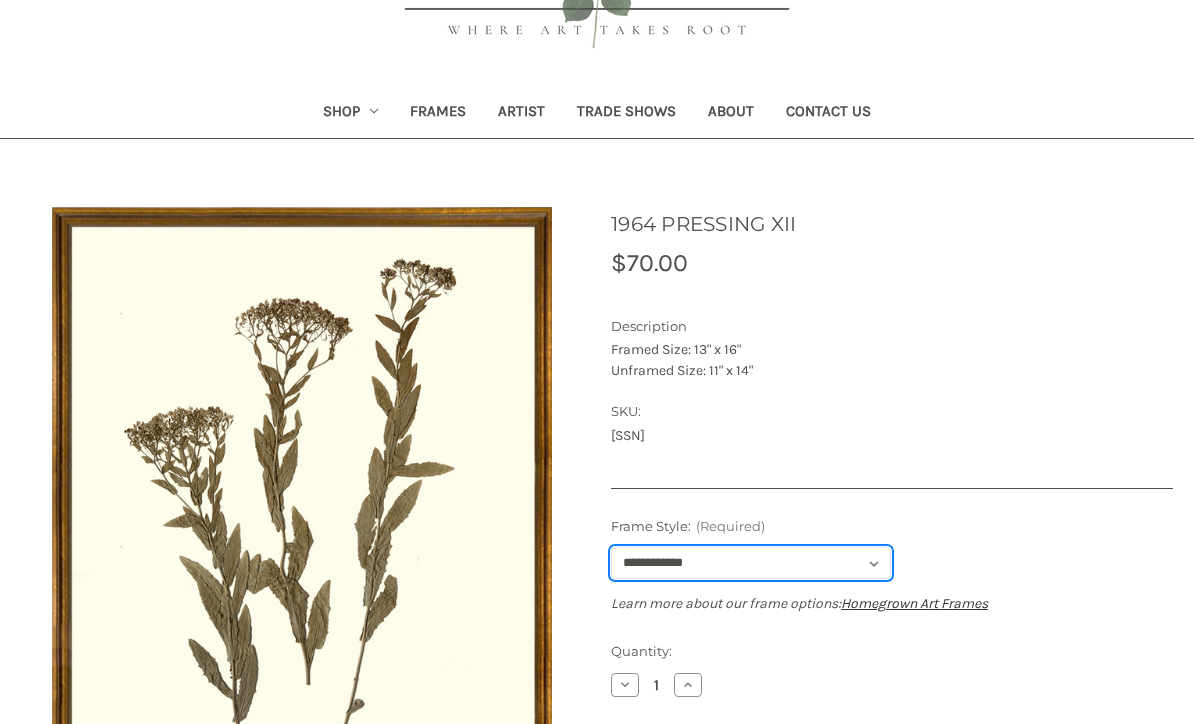 scroll, scrollTop: 0, scrollLeft: 0, axis: both 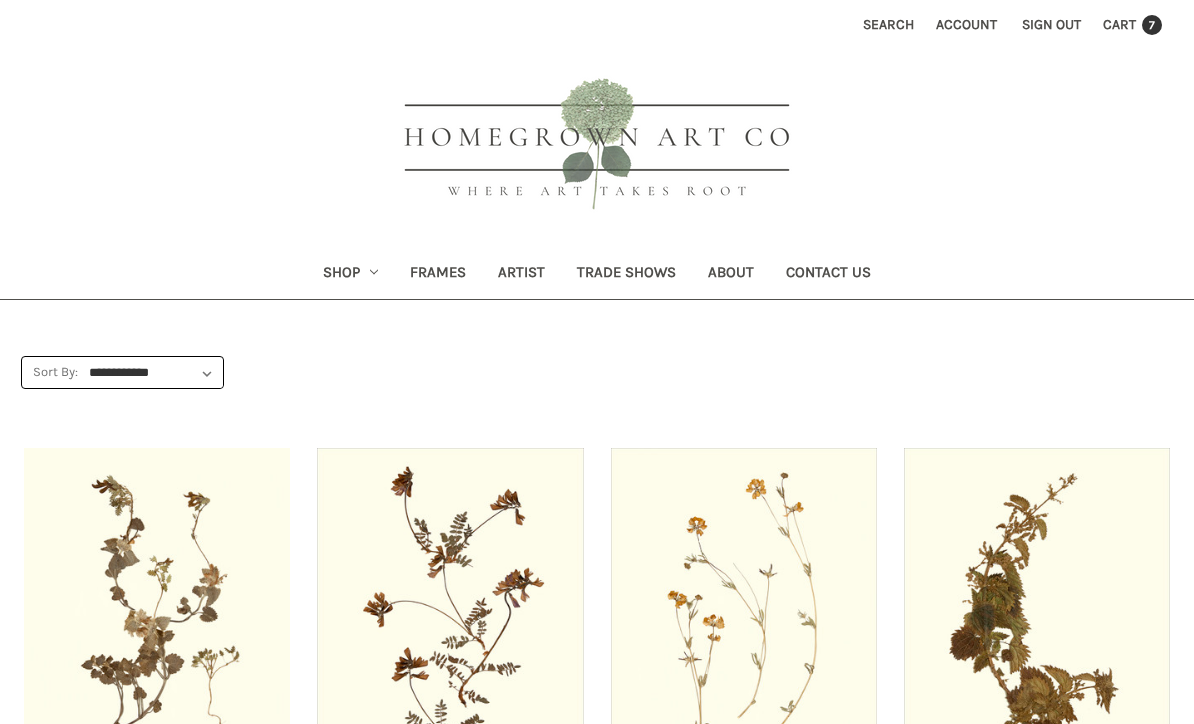 click on "About" at bounding box center (731, 274) 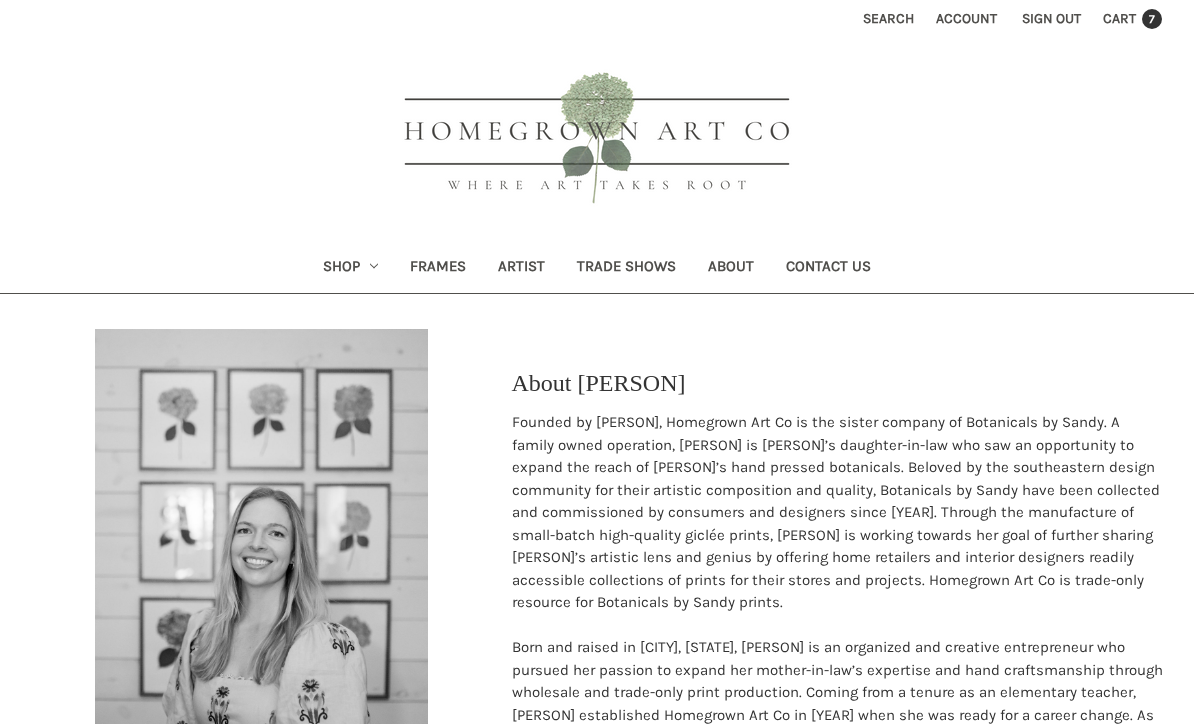 scroll, scrollTop: 0, scrollLeft: 0, axis: both 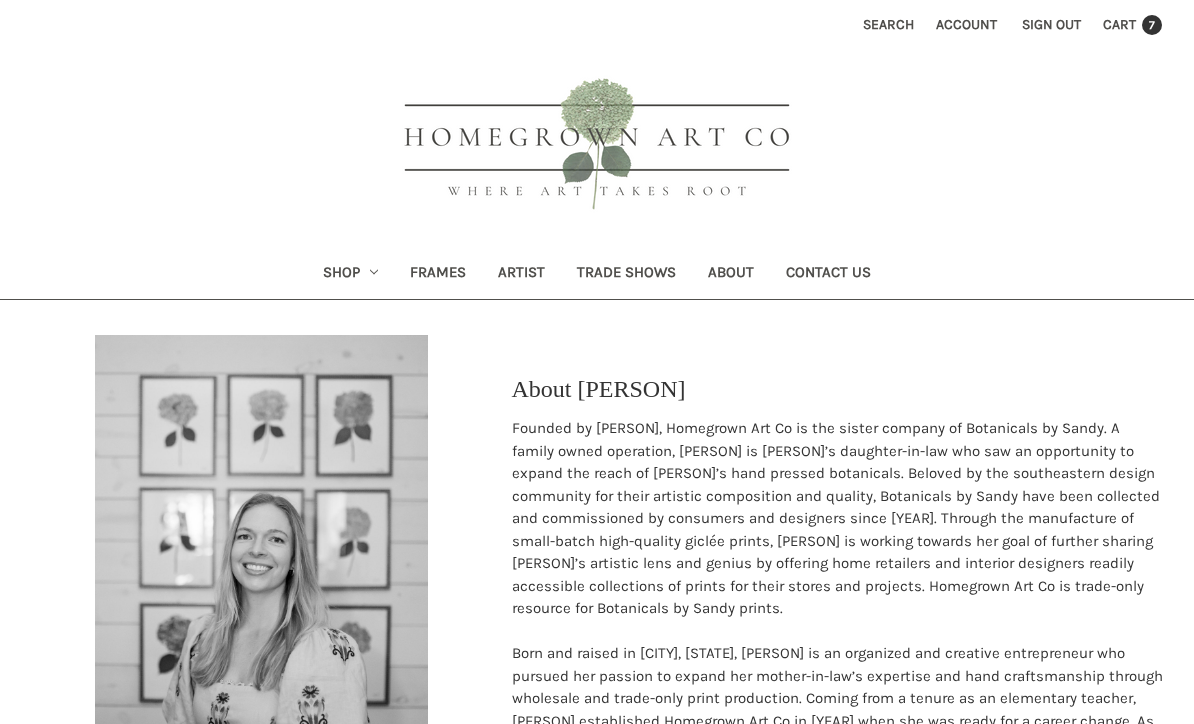 click on "Shop" at bounding box center (351, 274) 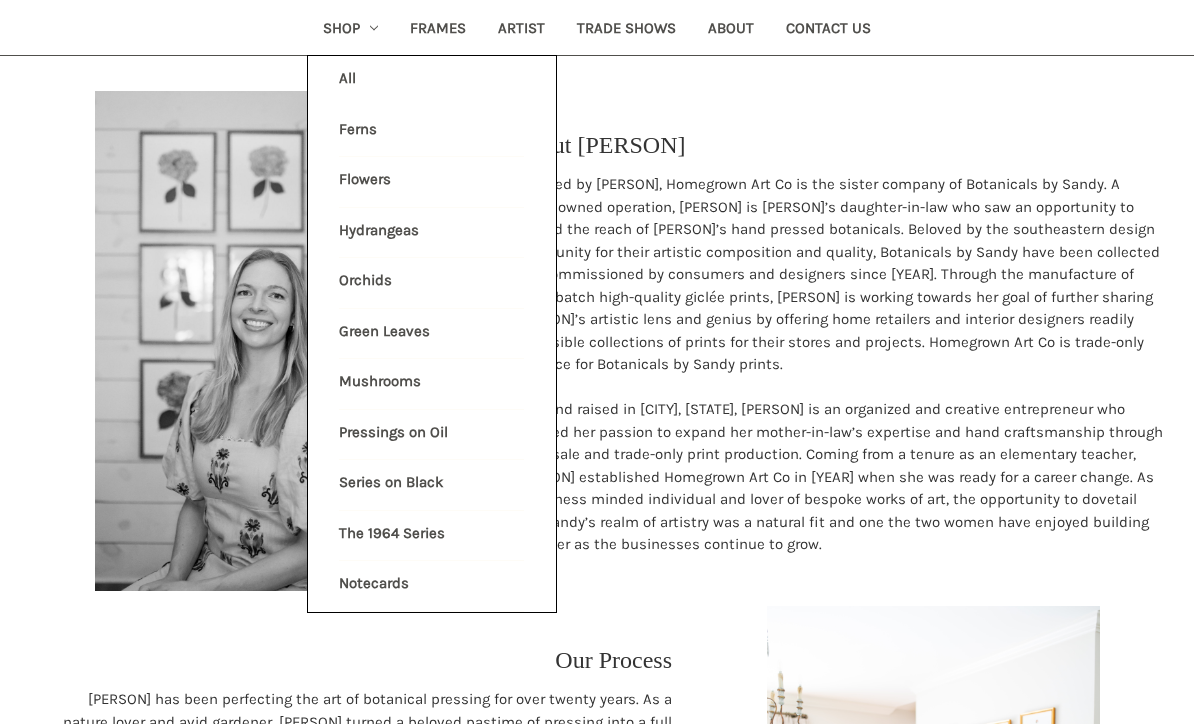 scroll, scrollTop: 244, scrollLeft: 0, axis: vertical 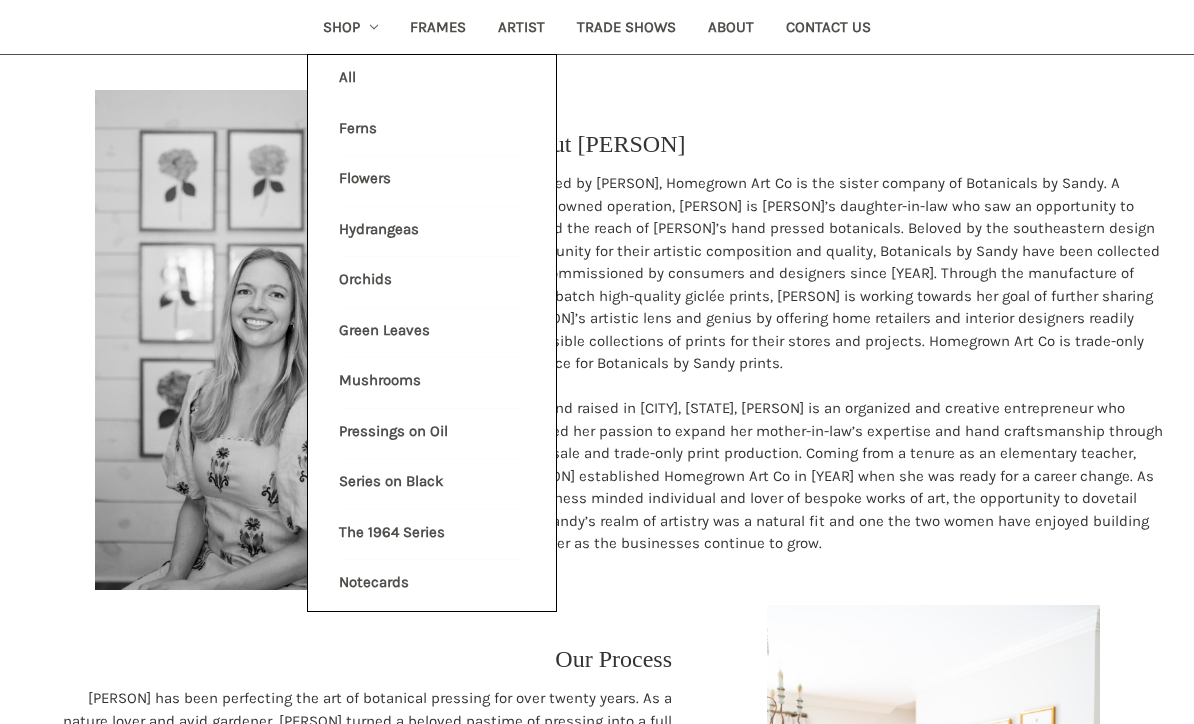 click on "All Shop" at bounding box center (432, 81) 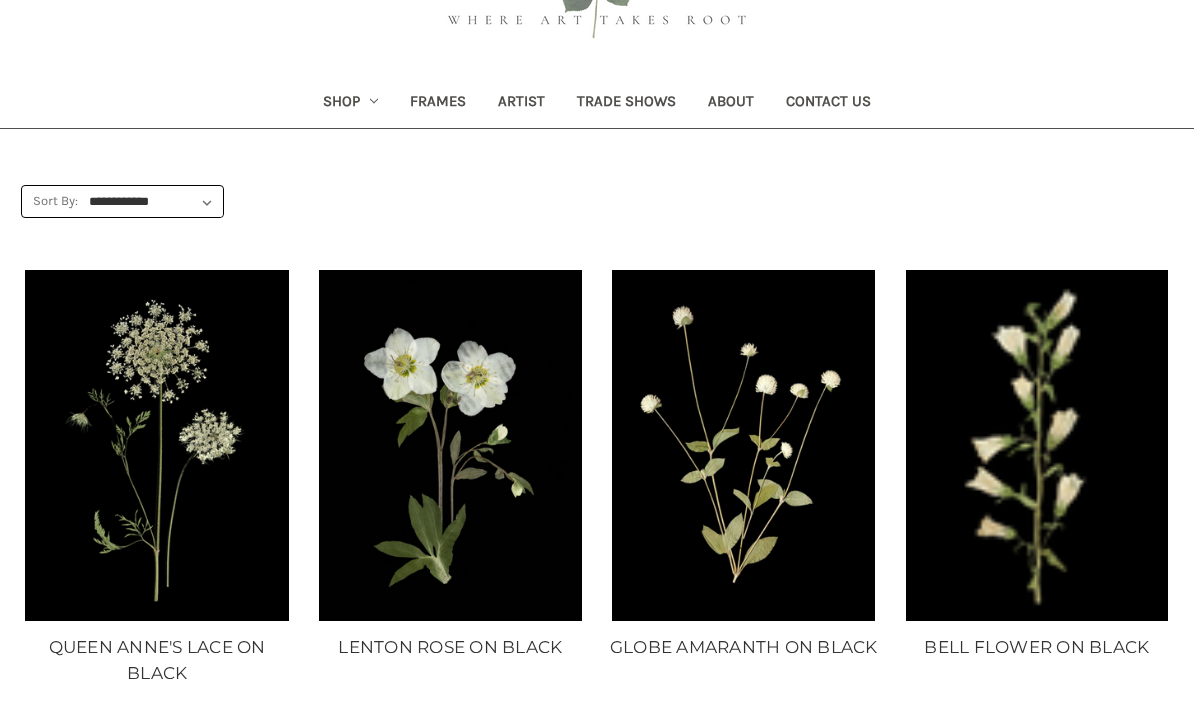 scroll, scrollTop: 0, scrollLeft: 0, axis: both 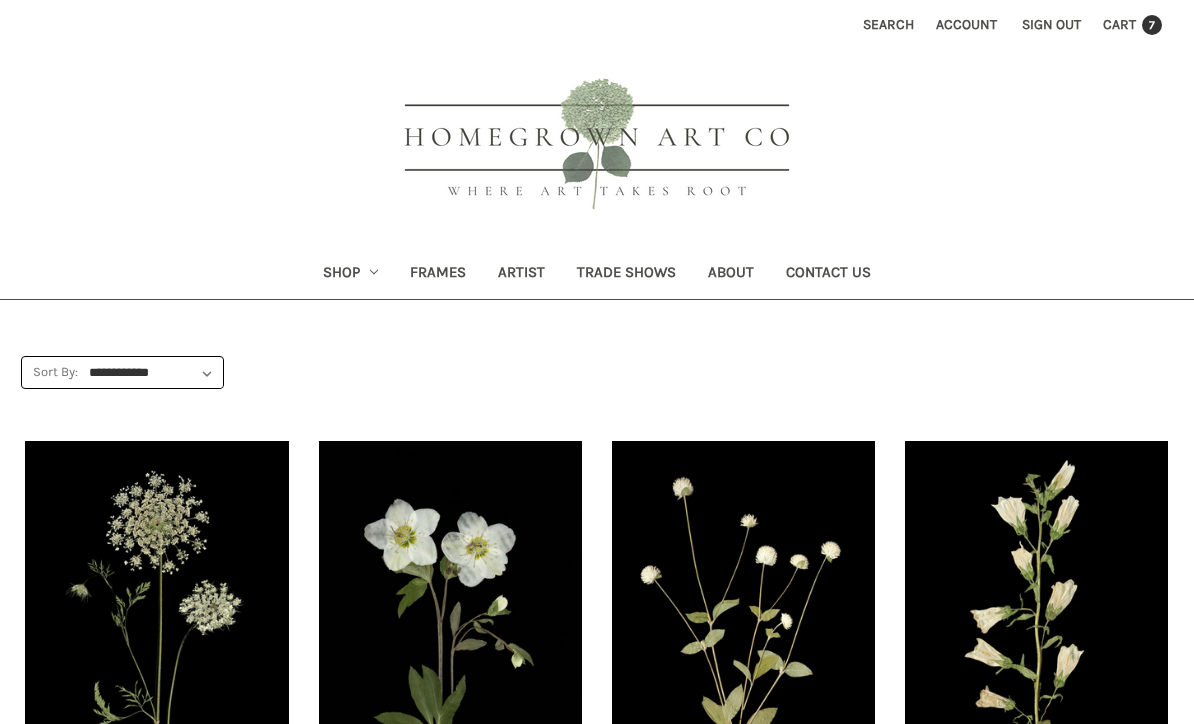 click on "Frames" at bounding box center (438, 274) 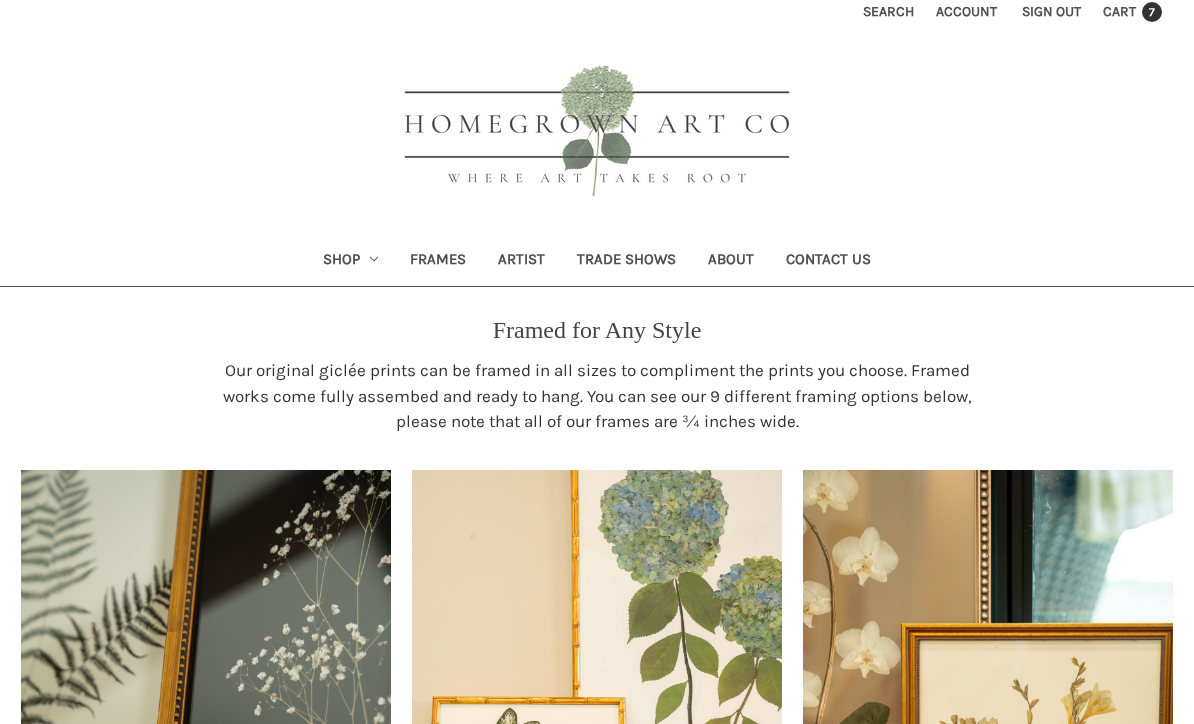 scroll, scrollTop: 0, scrollLeft: 0, axis: both 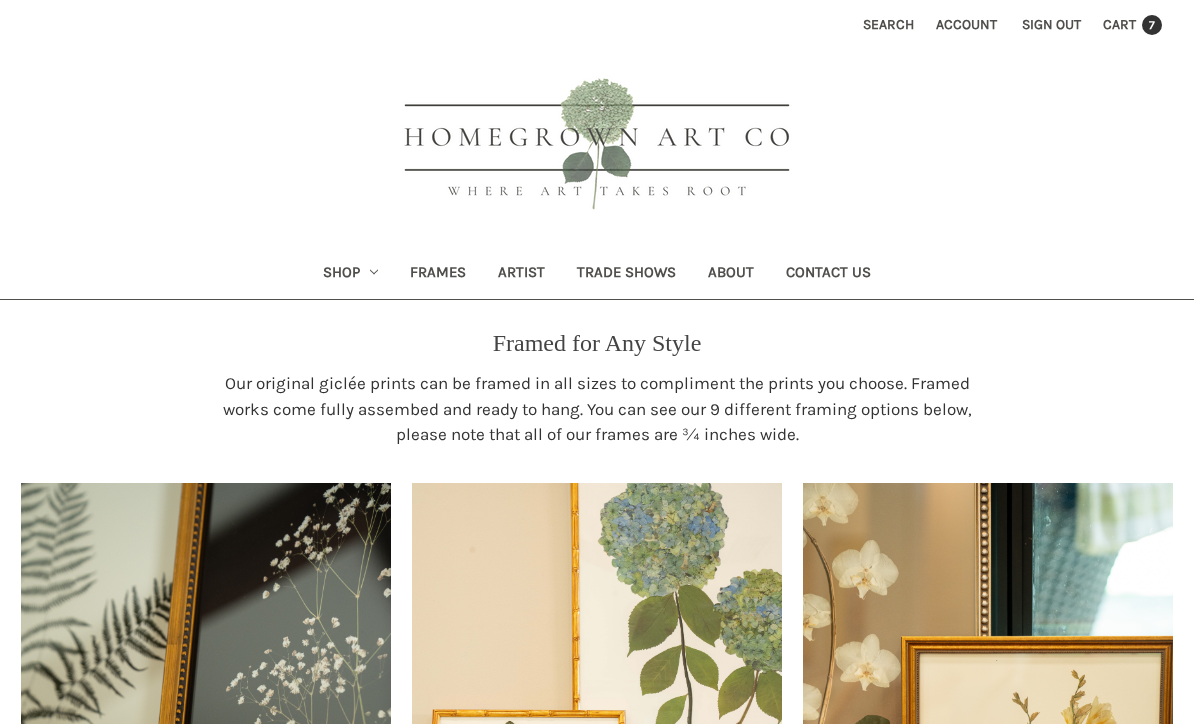 click on "Artist" at bounding box center [521, 274] 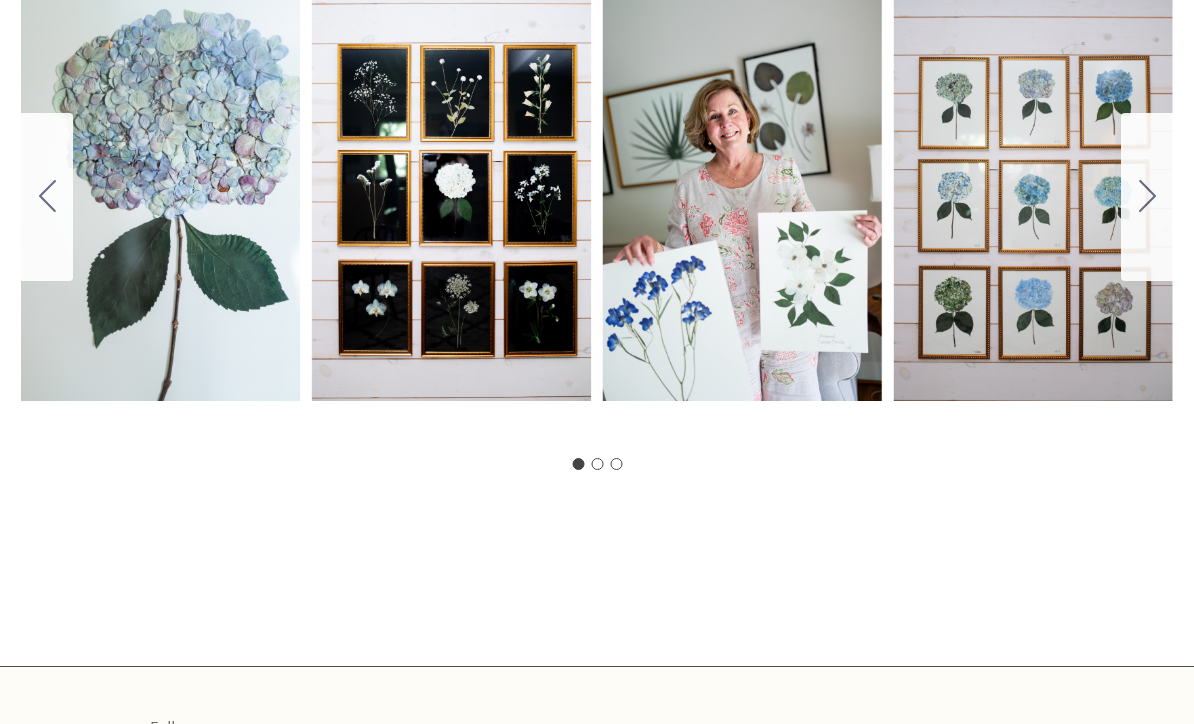scroll, scrollTop: 1214, scrollLeft: 0, axis: vertical 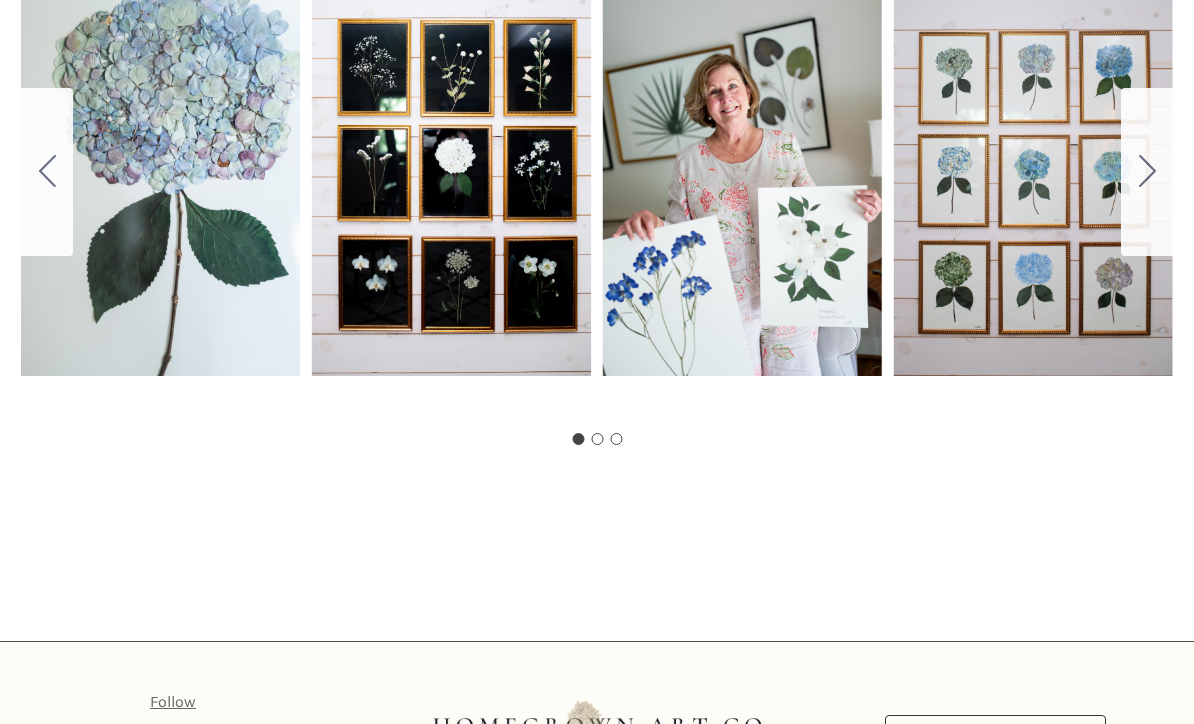 click at bounding box center (1147, 172) 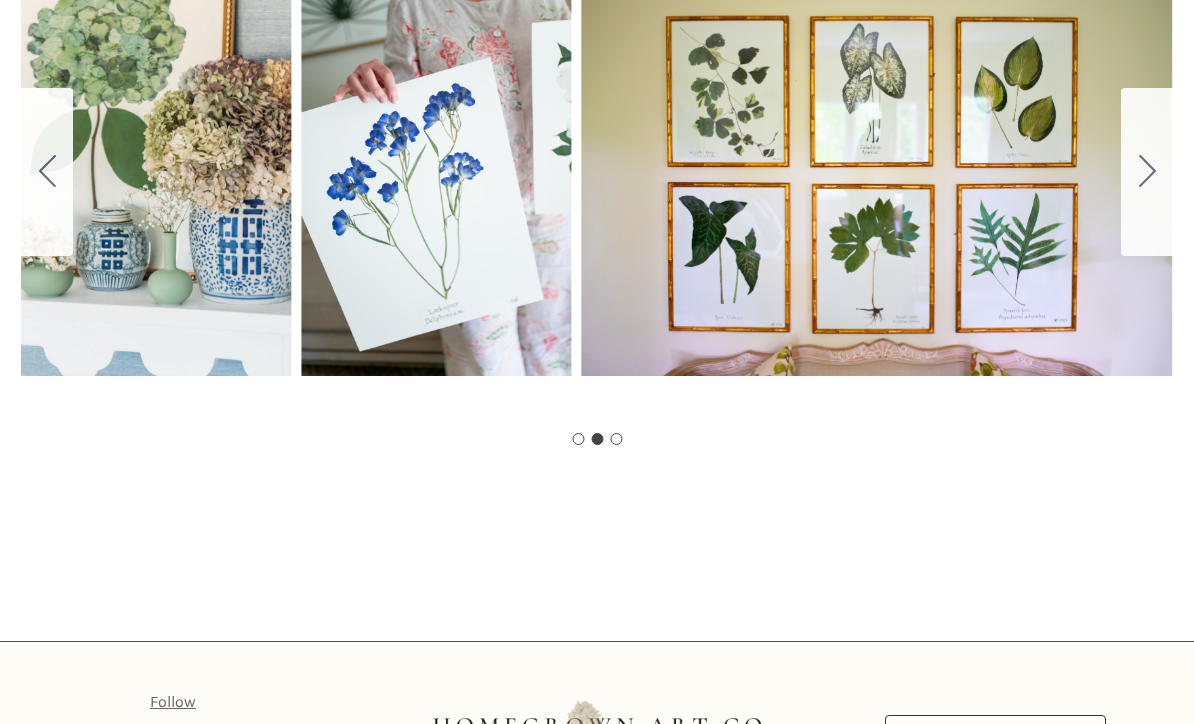 click at bounding box center [1147, 172] 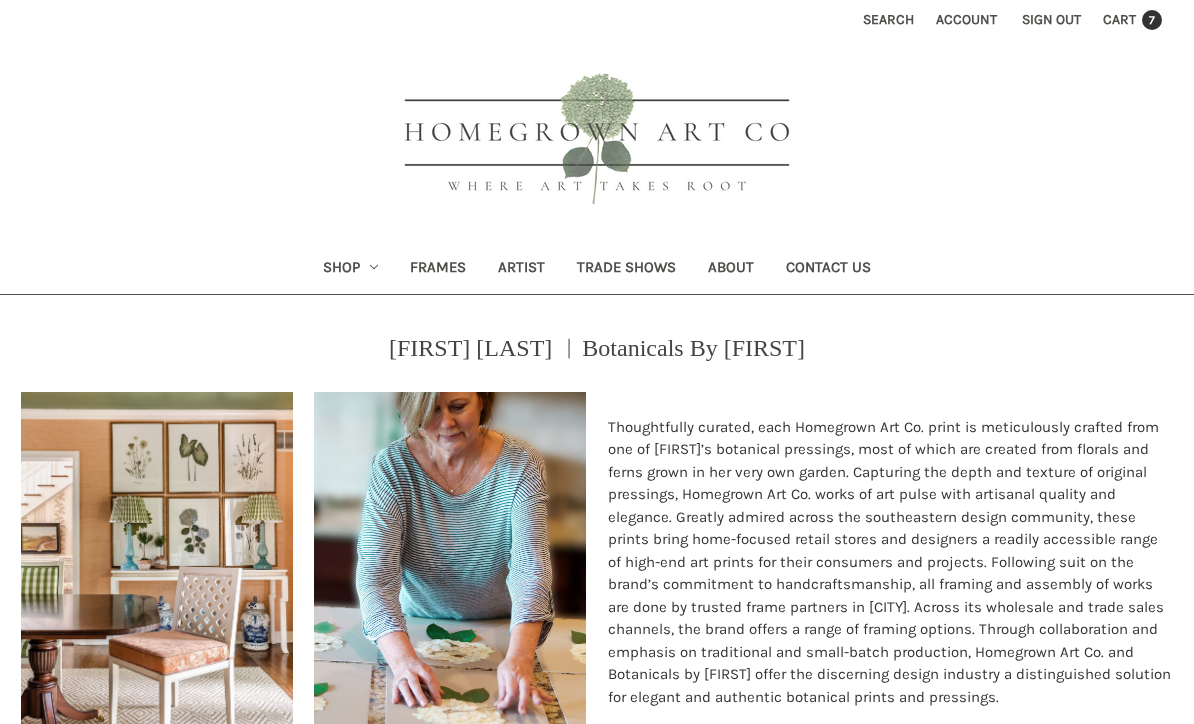 scroll, scrollTop: 0, scrollLeft: 0, axis: both 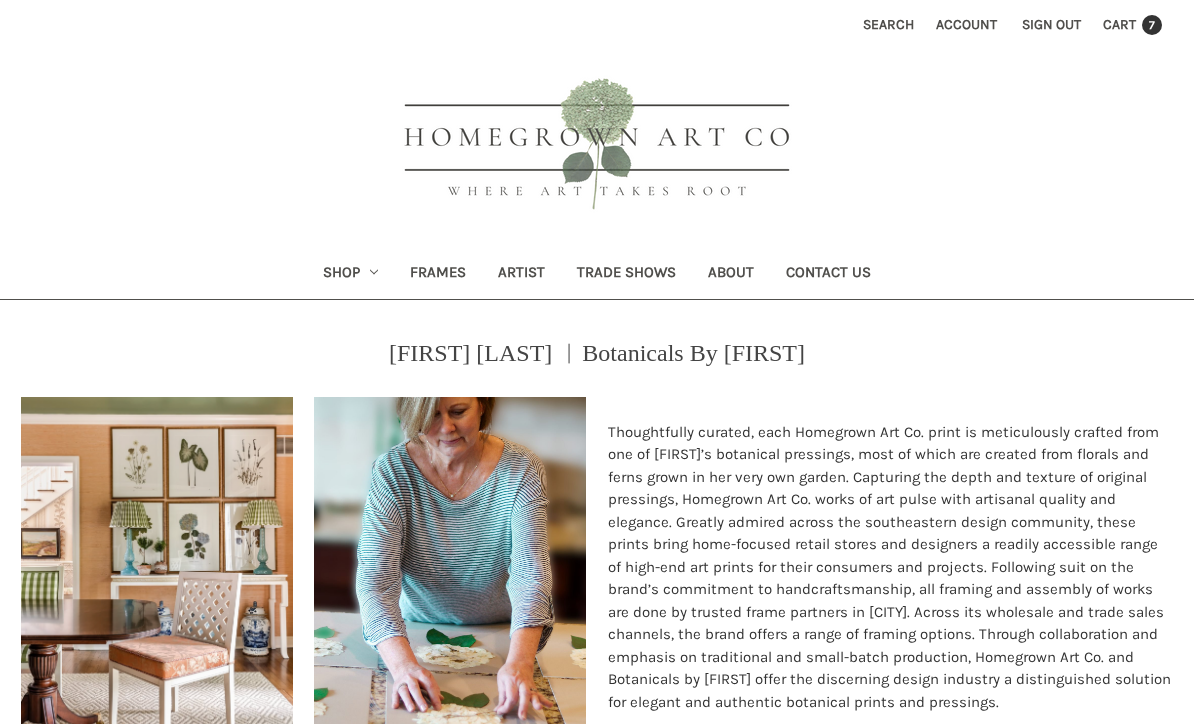click on "About" at bounding box center [731, 274] 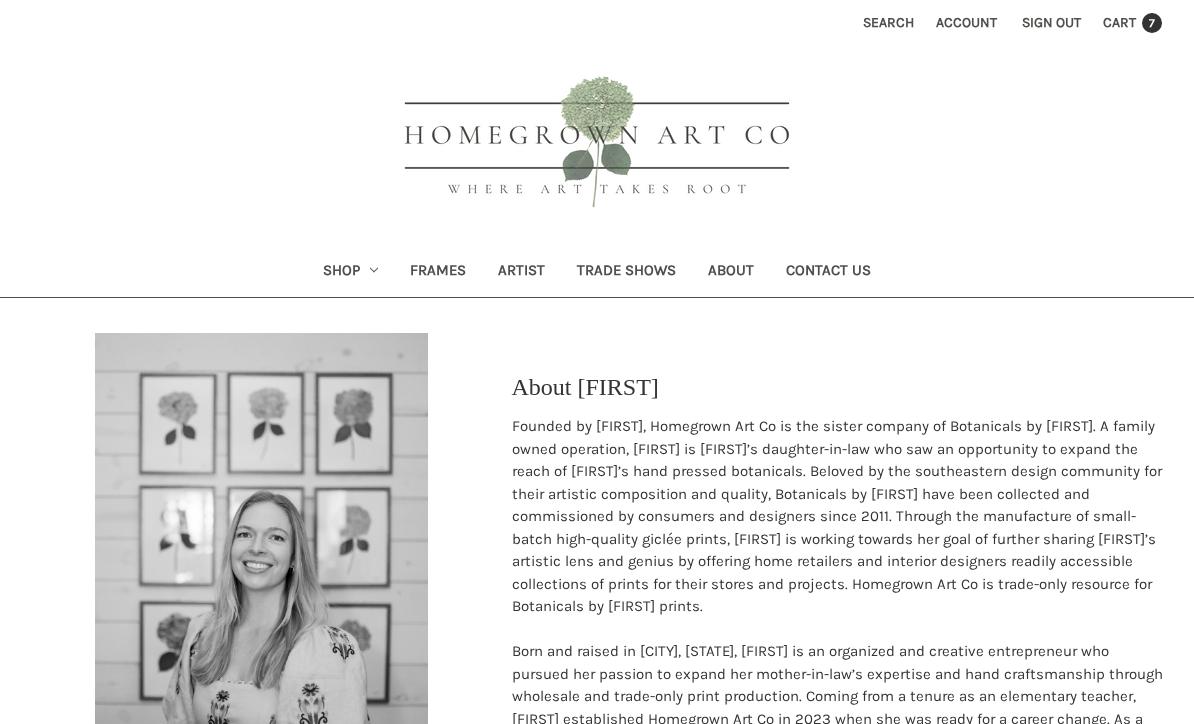 scroll, scrollTop: 0, scrollLeft: 0, axis: both 